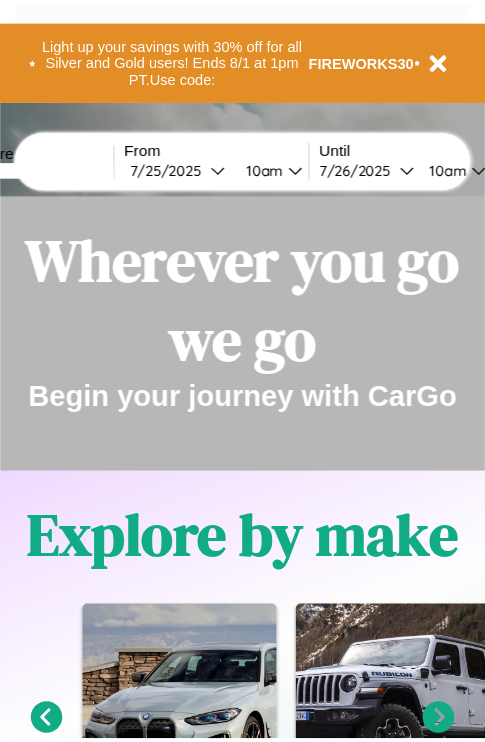 scroll, scrollTop: 0, scrollLeft: 0, axis: both 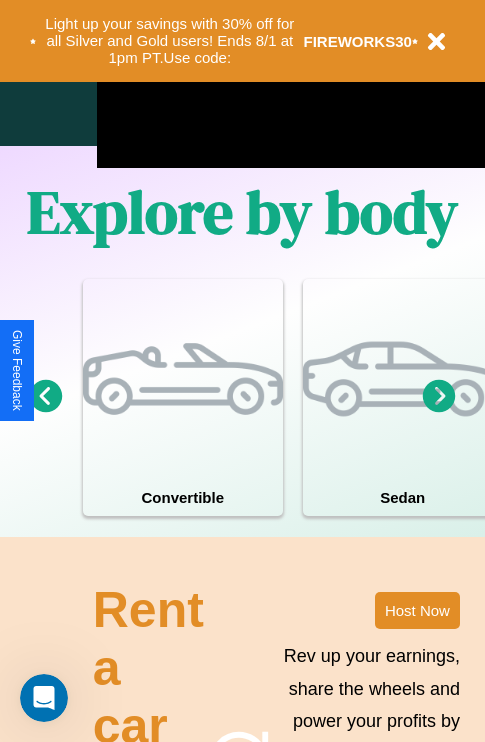click 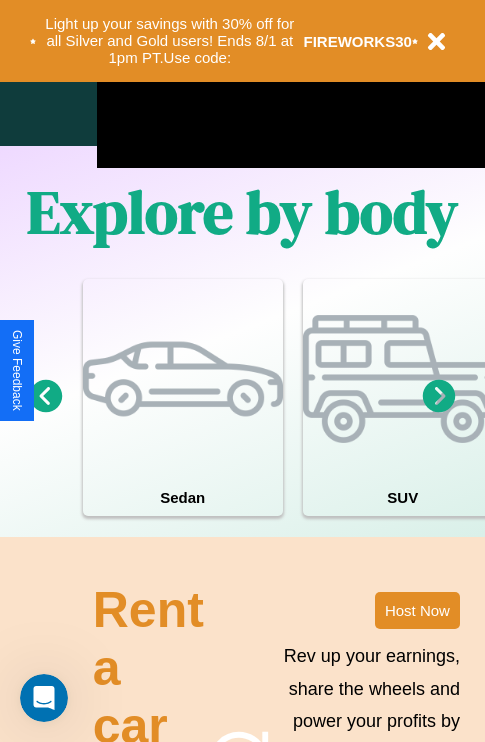 click 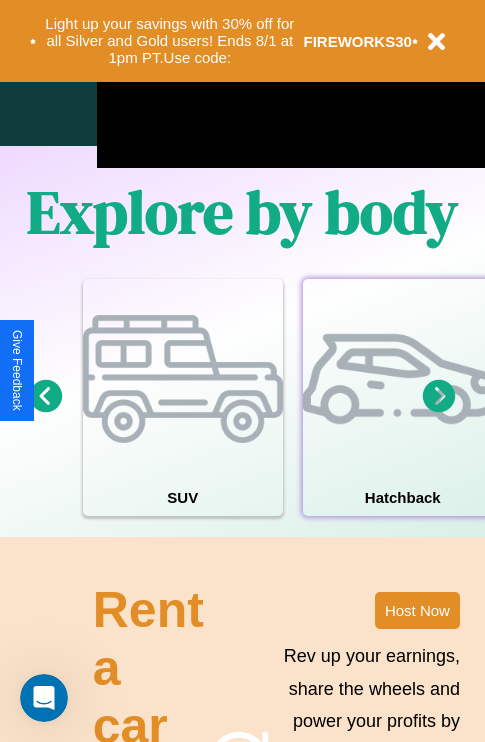 click at bounding box center [403, 379] 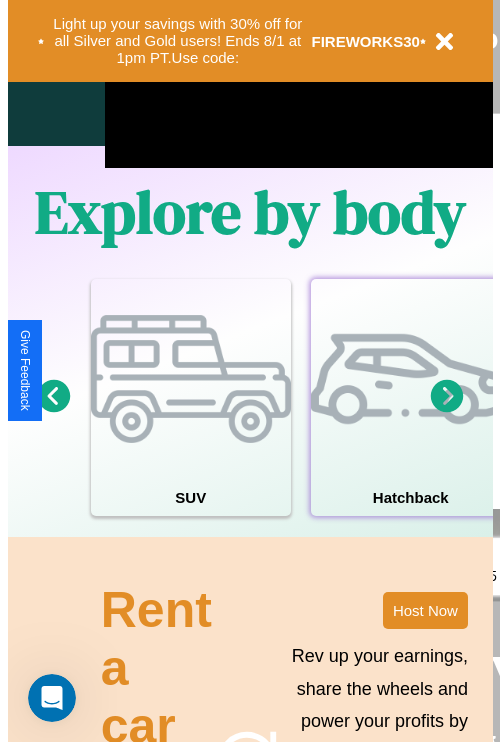 scroll, scrollTop: 0, scrollLeft: 0, axis: both 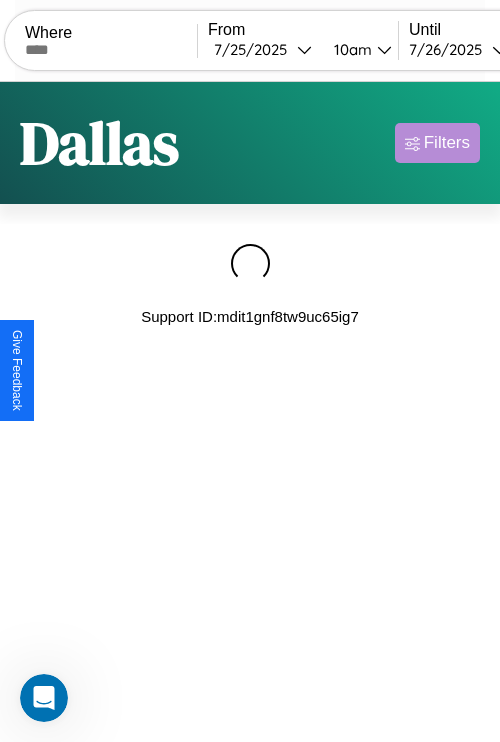 click on "Filters" at bounding box center (447, 143) 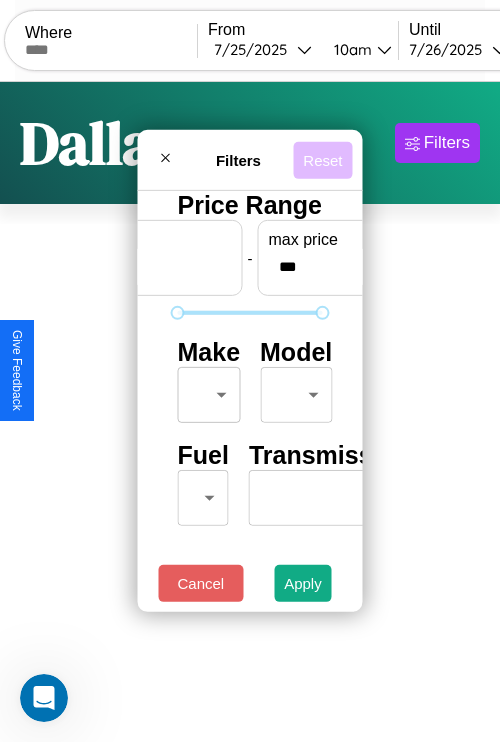 click on "Reset" at bounding box center [322, 159] 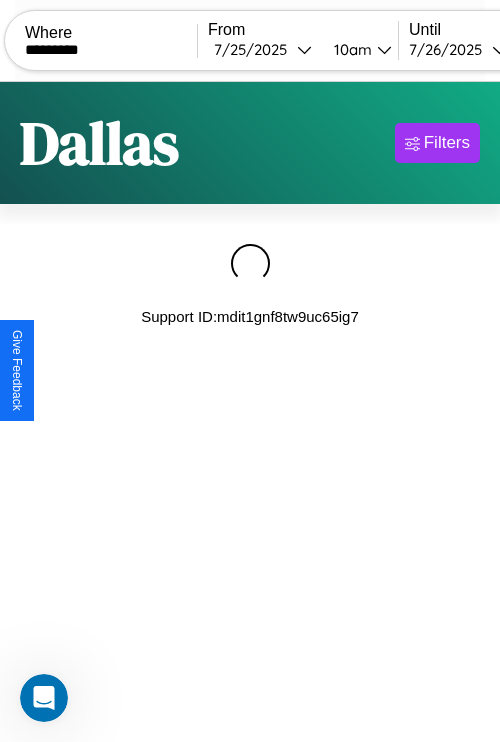 type on "*********" 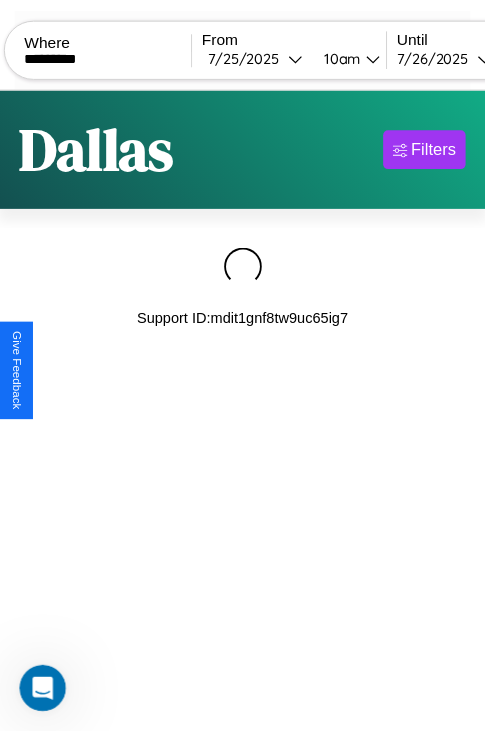 scroll, scrollTop: 0, scrollLeft: 175, axis: horizontal 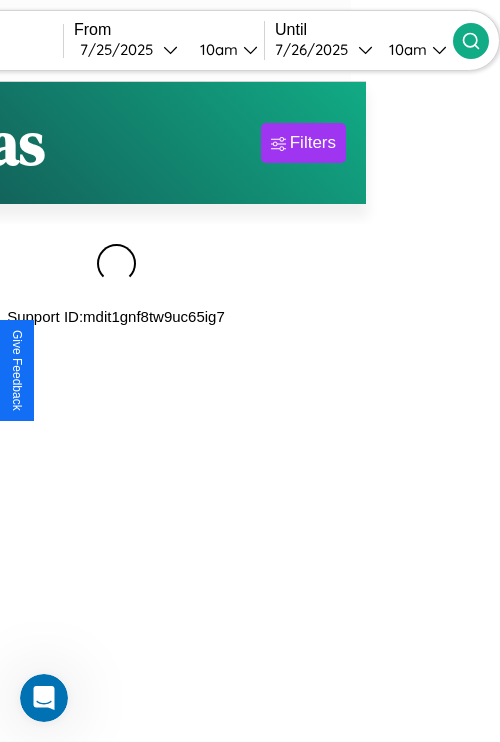 click 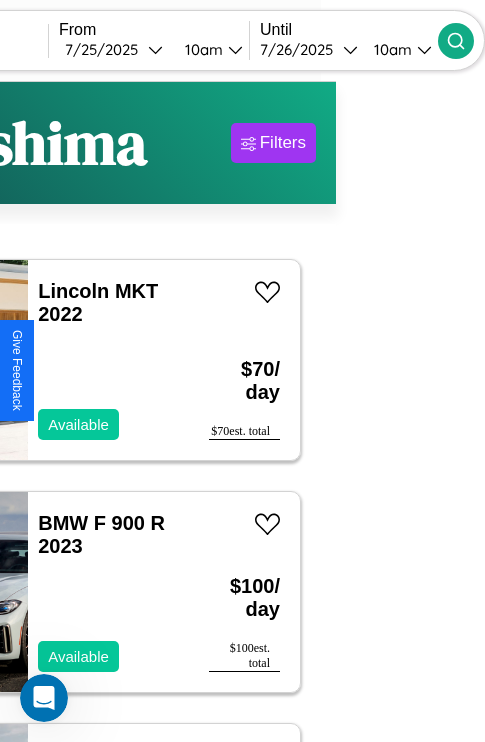scroll, scrollTop: 90, scrollLeft: 42, axis: both 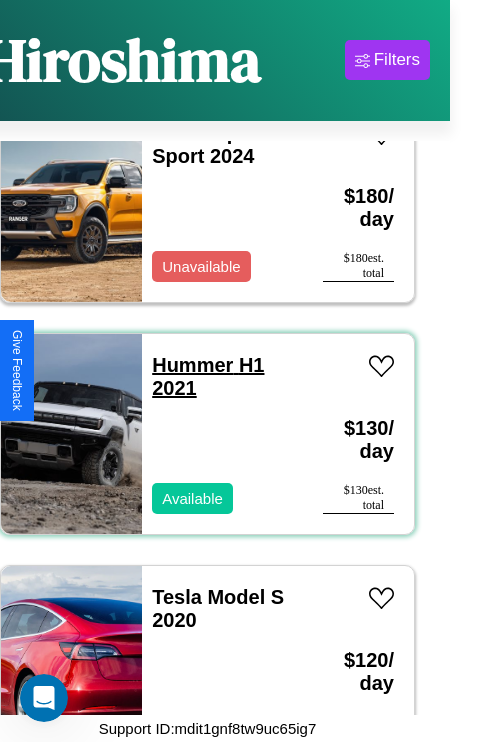 click on "Hummer   H1   2021" at bounding box center (208, 376) 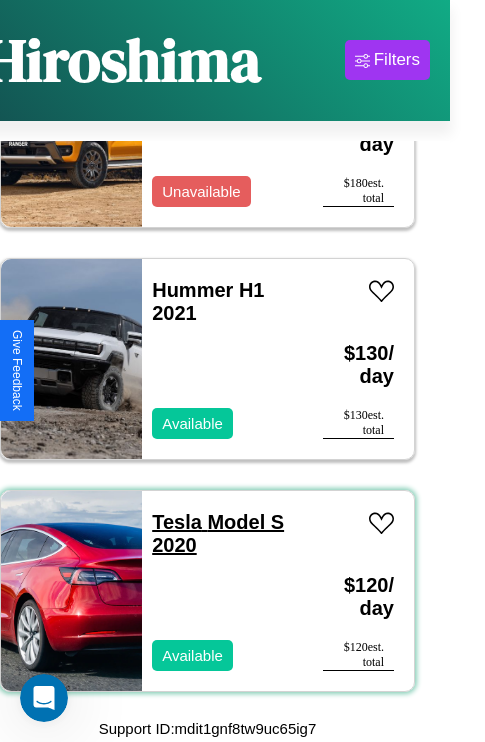 click on "Tesla   Model S   2020" at bounding box center [218, 533] 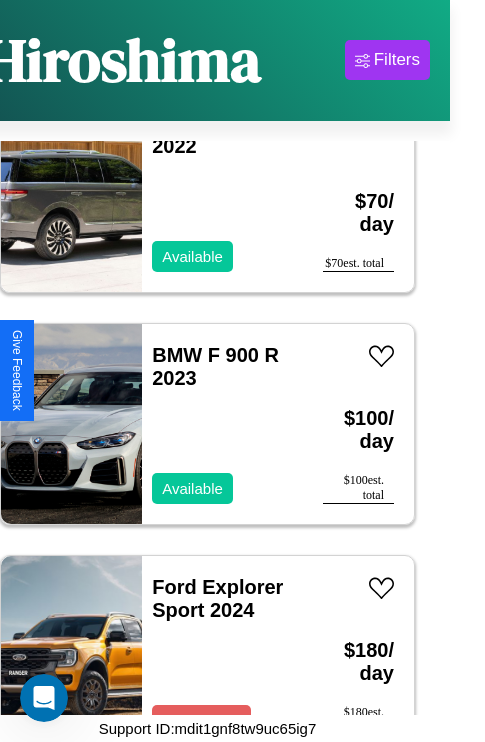 scroll, scrollTop: 75, scrollLeft: 0, axis: vertical 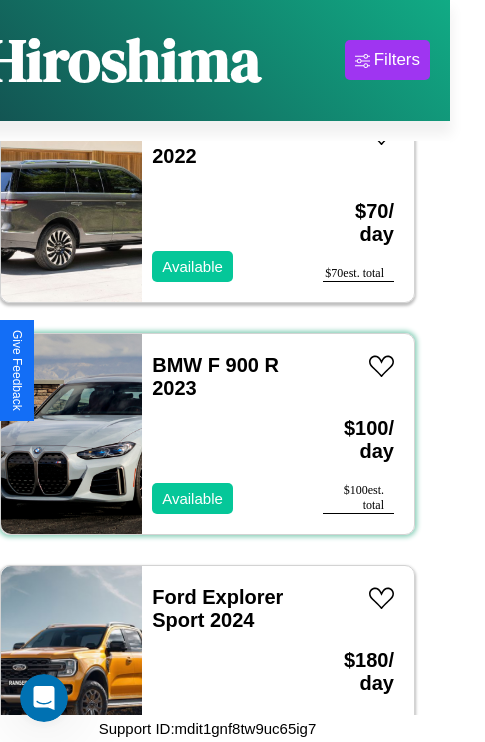click on "BMW   F 900 R   2023 Available" at bounding box center [222, 434] 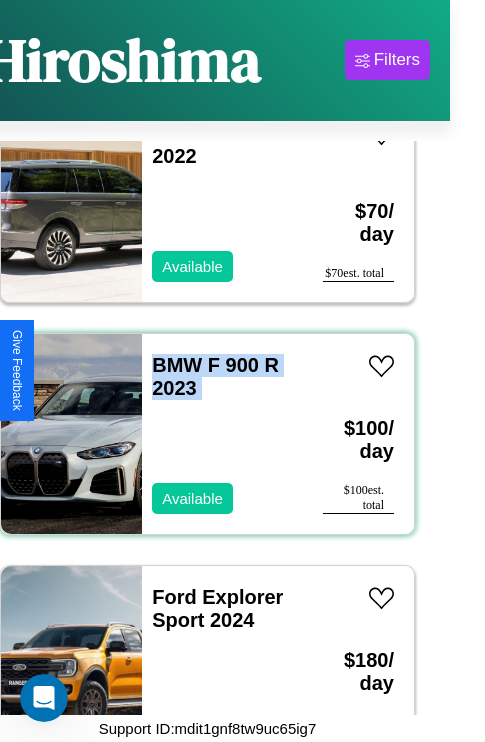 click on "BMW   F 900 R   2023 Available" at bounding box center [222, 434] 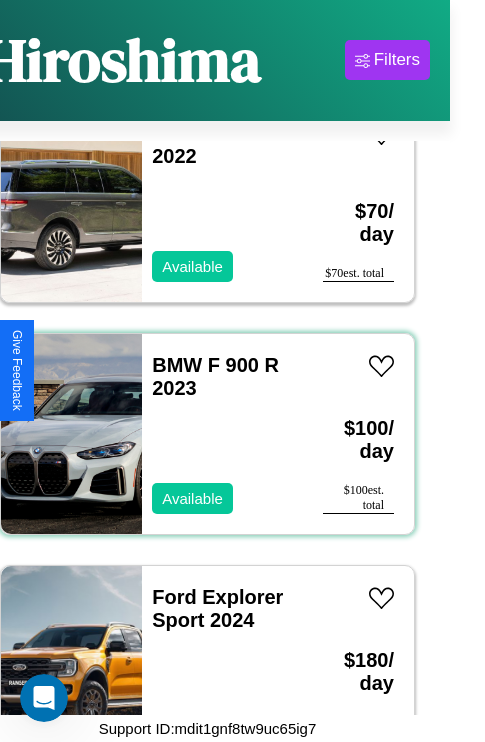 click on "BMW   F 900 R   2023 Available" at bounding box center (222, 434) 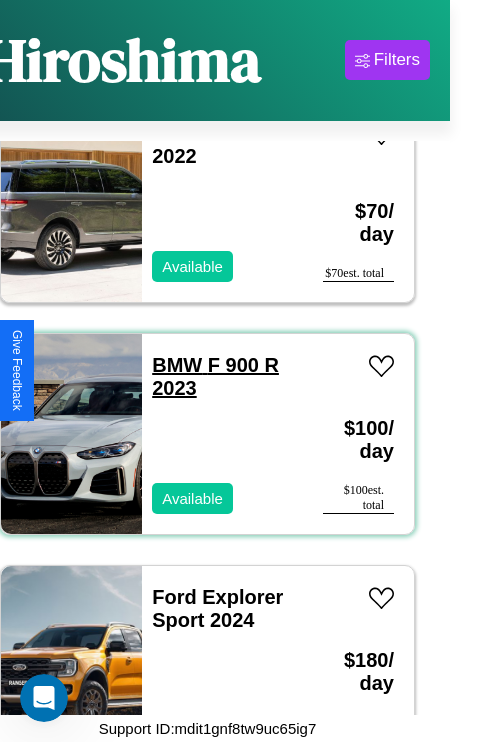 click on "BMW   F 900 R   2023" at bounding box center [215, 376] 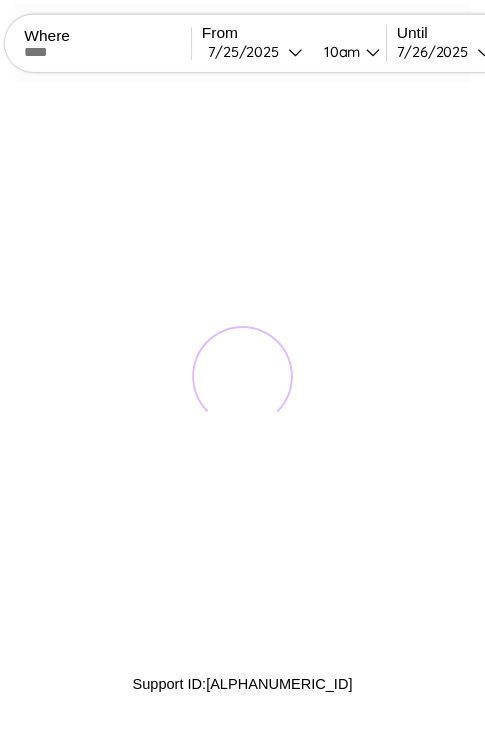 scroll, scrollTop: 0, scrollLeft: 0, axis: both 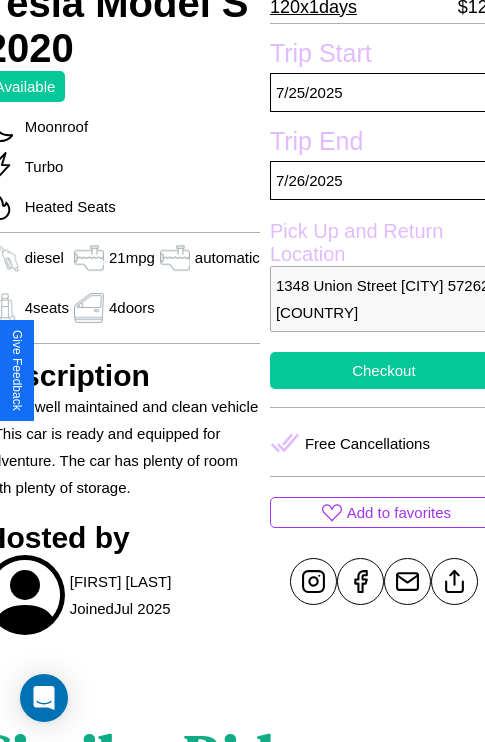 click on "Checkout" at bounding box center (384, 370) 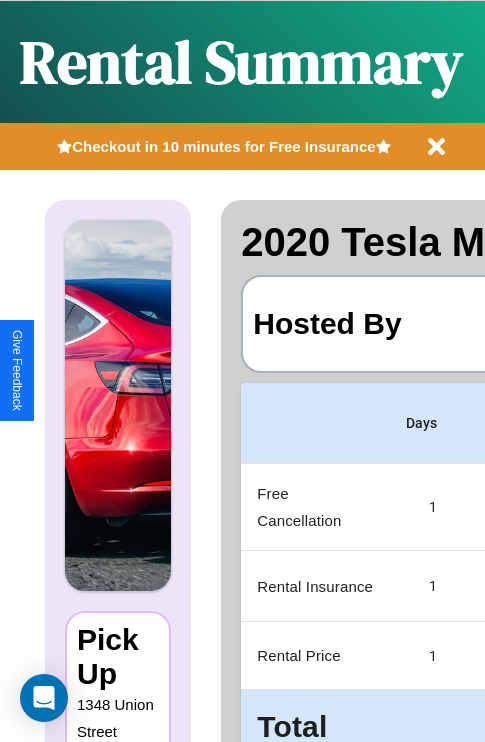 scroll, scrollTop: 0, scrollLeft: 378, axis: horizontal 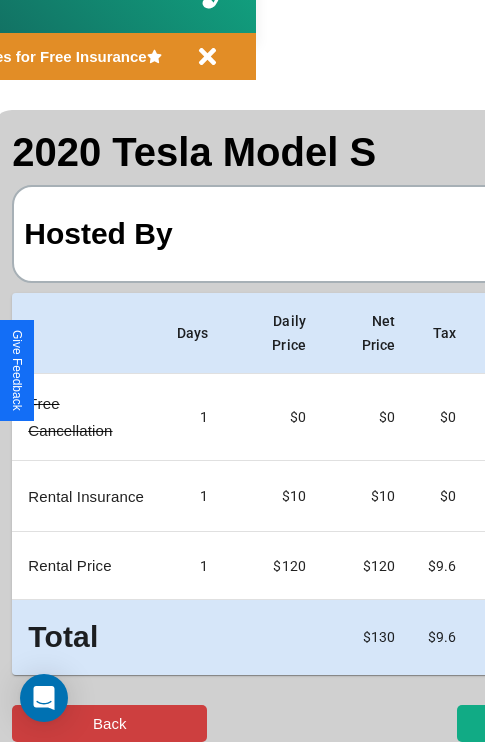 click on "Back" at bounding box center (109, 723) 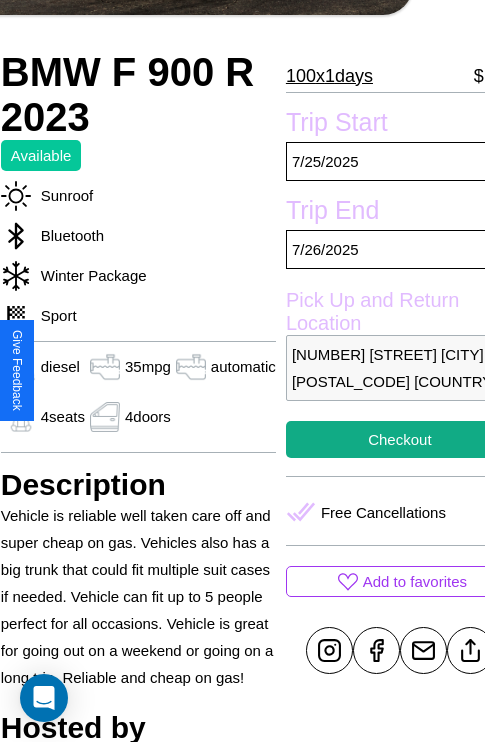scroll, scrollTop: 390, scrollLeft: 88, axis: both 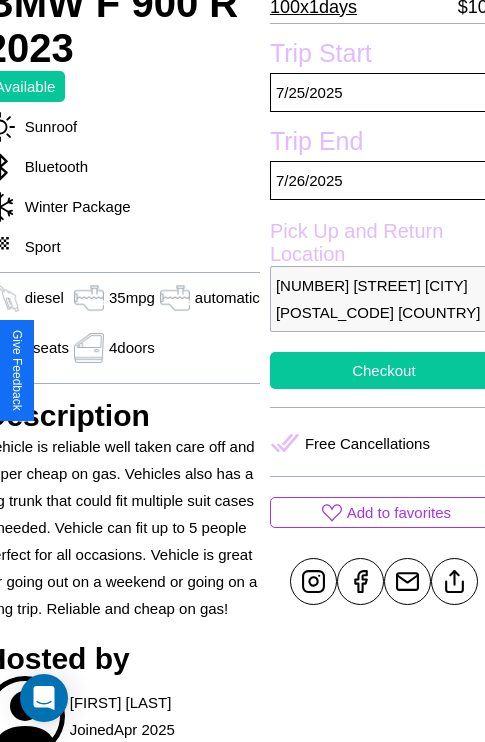 click on "Checkout" at bounding box center [384, 370] 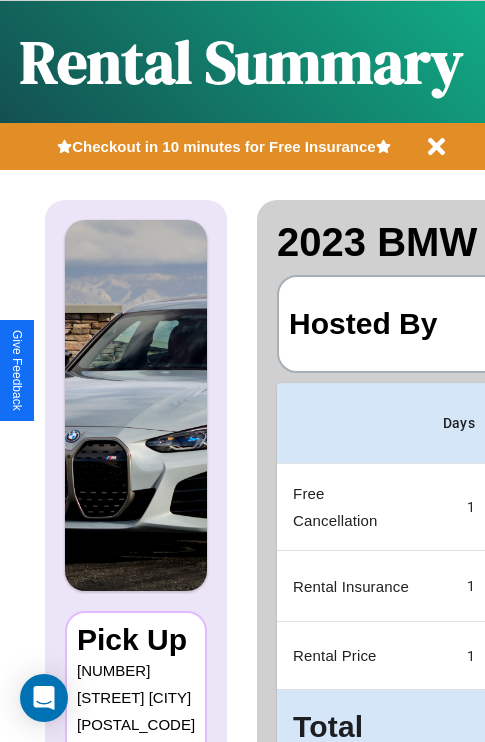 scroll, scrollTop: 0, scrollLeft: 378, axis: horizontal 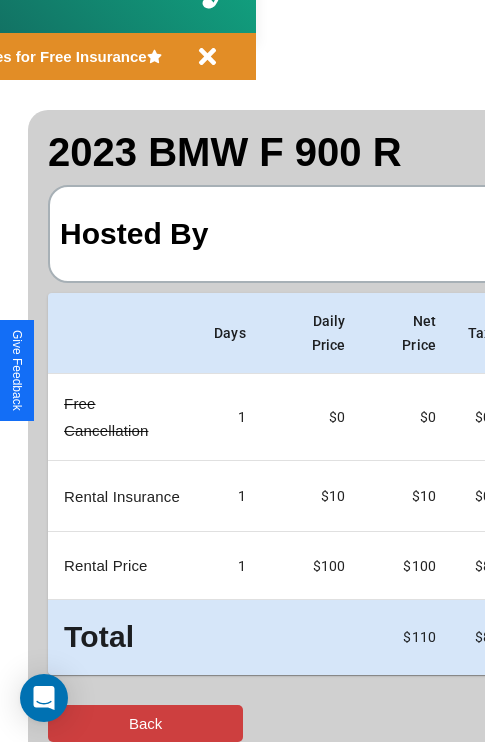 click on "Back" at bounding box center [145, 723] 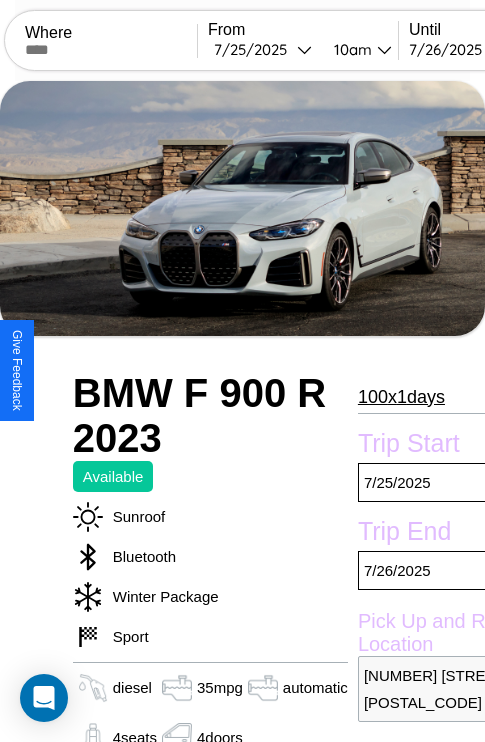 scroll, scrollTop: 26, scrollLeft: 0, axis: vertical 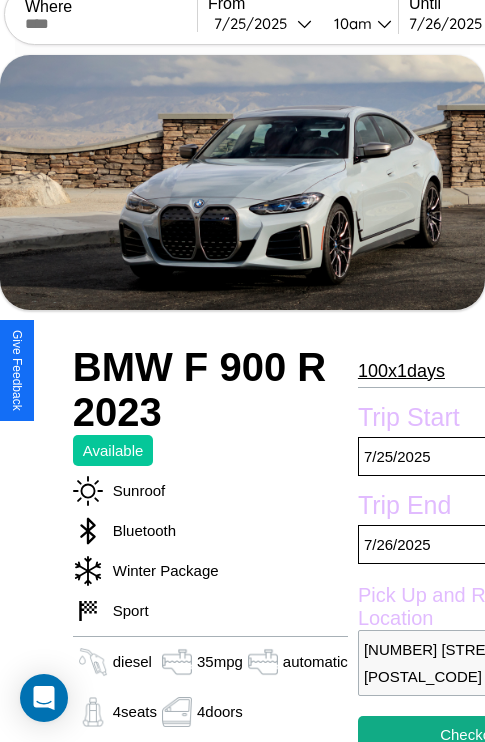 click on "100  x  1  days" at bounding box center [401, 371] 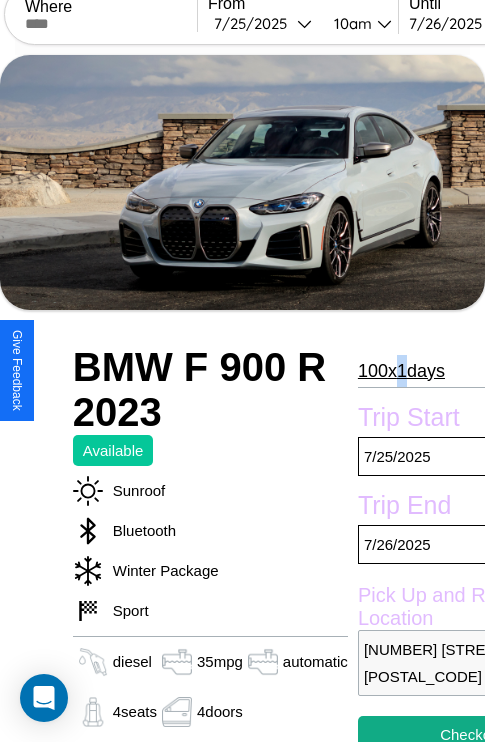 click on "100  x  1  days" at bounding box center [401, 371] 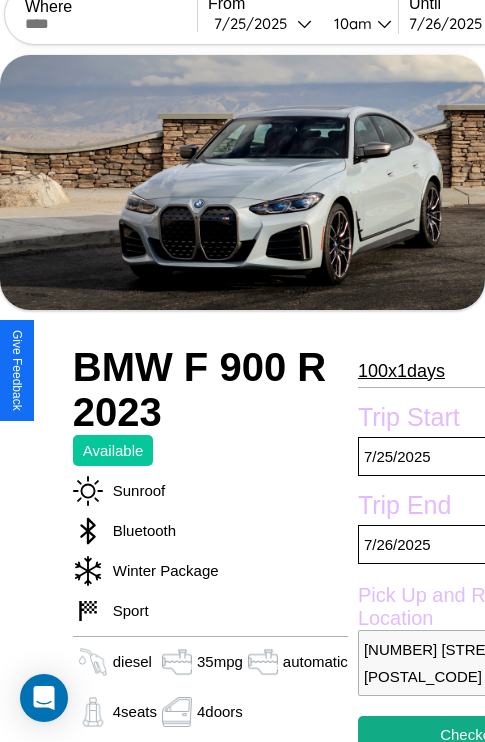 click on "100  x  1  days" at bounding box center [401, 371] 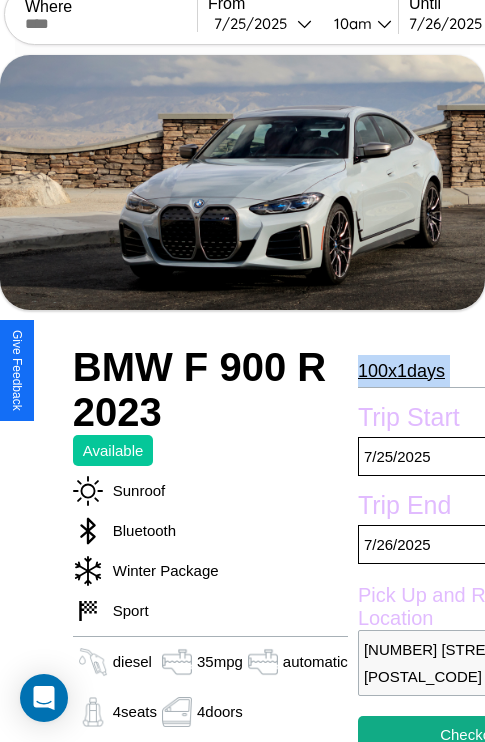 click on "100  x  1  days" at bounding box center [401, 371] 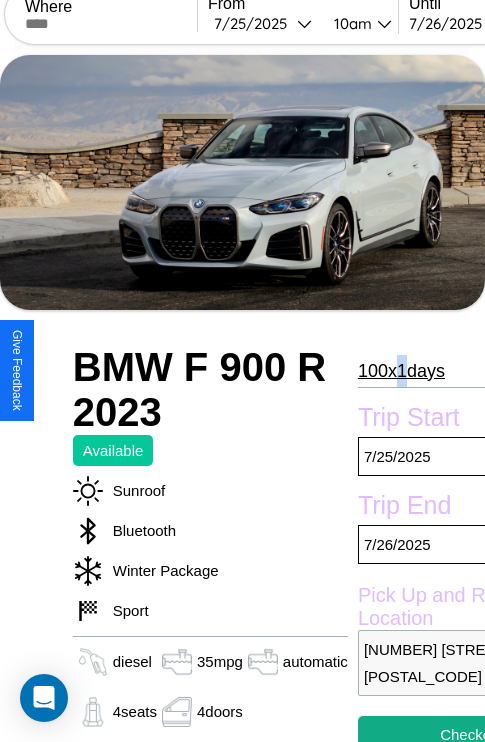 click on "100  x  1  days" at bounding box center (401, 371) 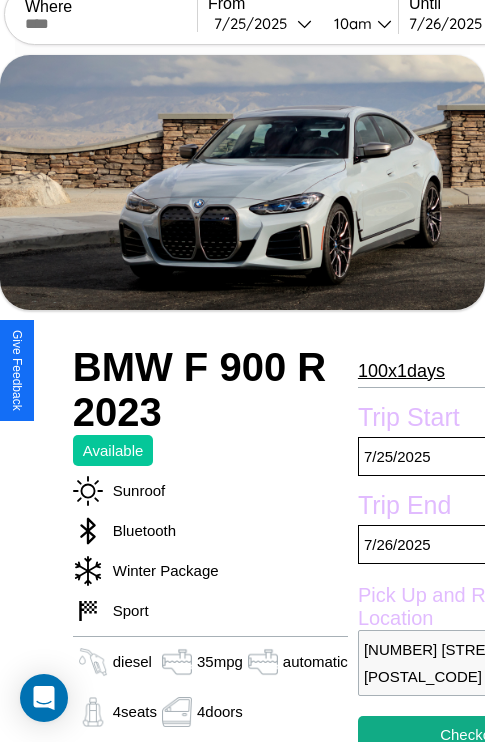 scroll, scrollTop: 318, scrollLeft: 88, axis: both 